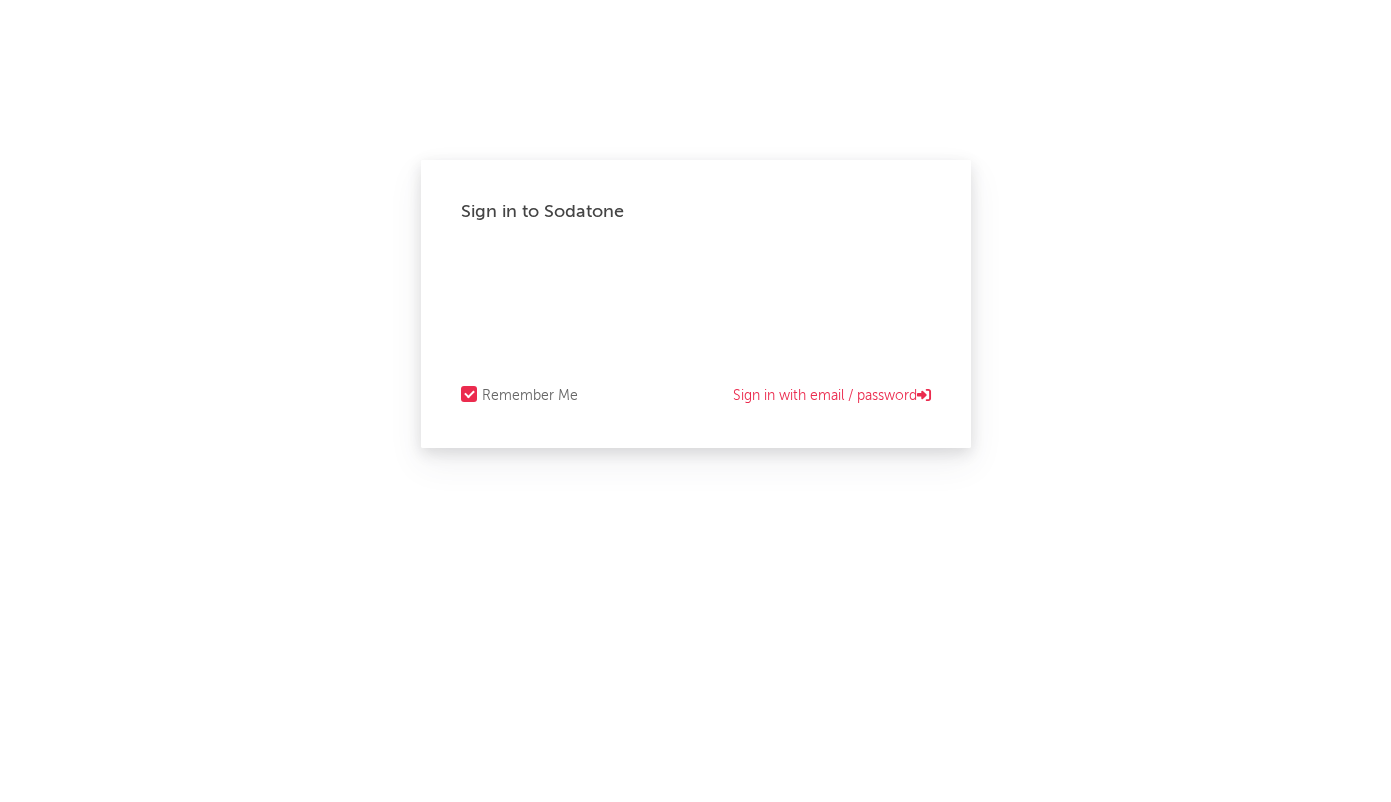 scroll, scrollTop: 0, scrollLeft: 0, axis: both 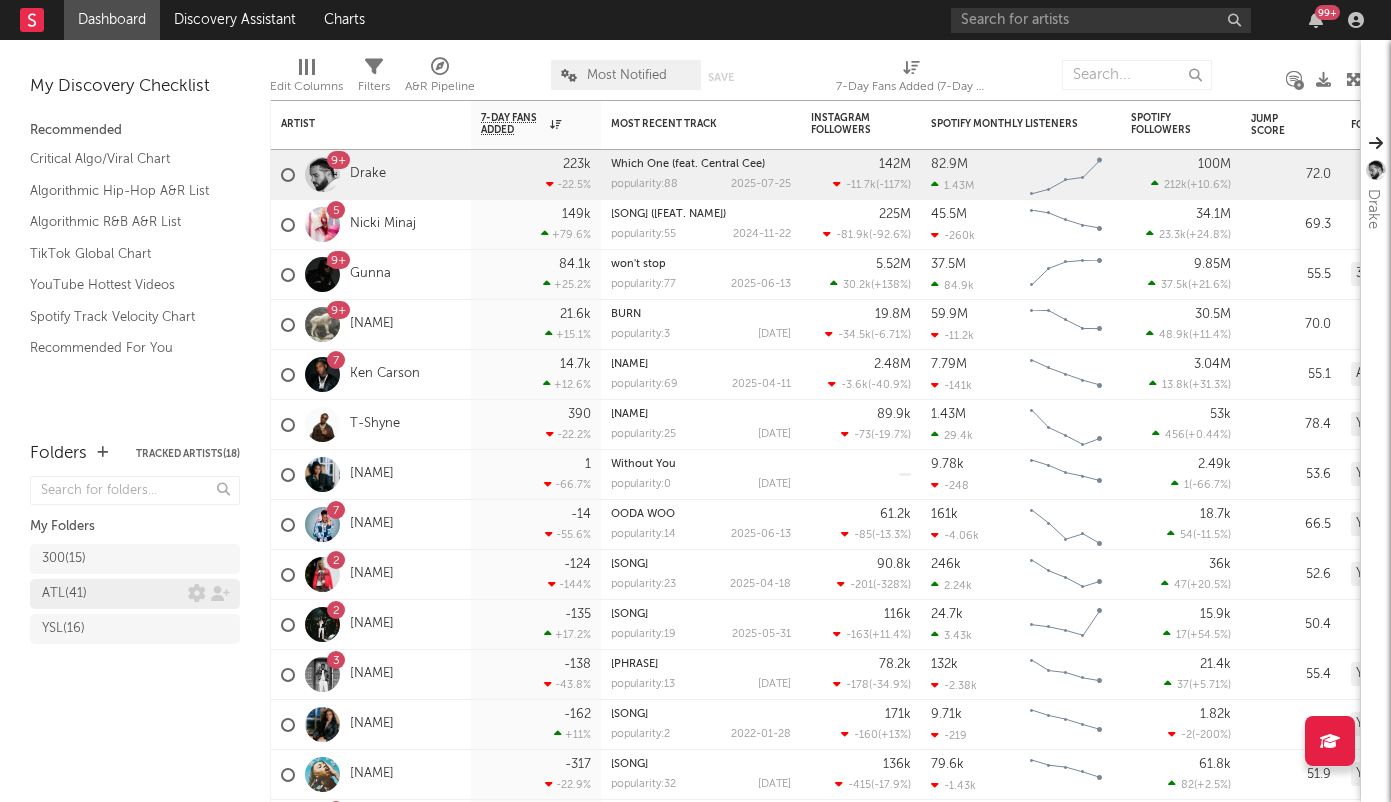 click on "ATL  ( [NUMBER] )" at bounding box center [115, 594] 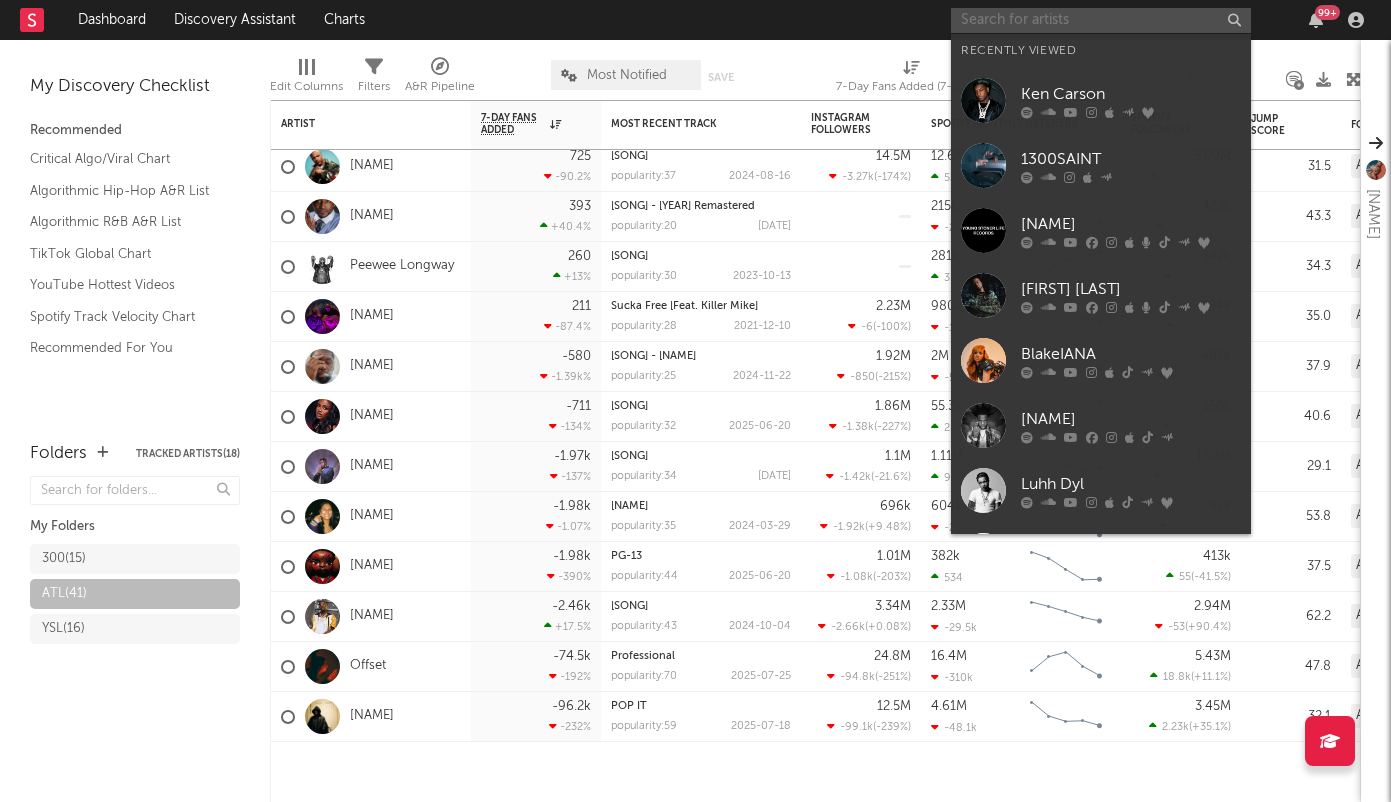 click at bounding box center (1101, 20) 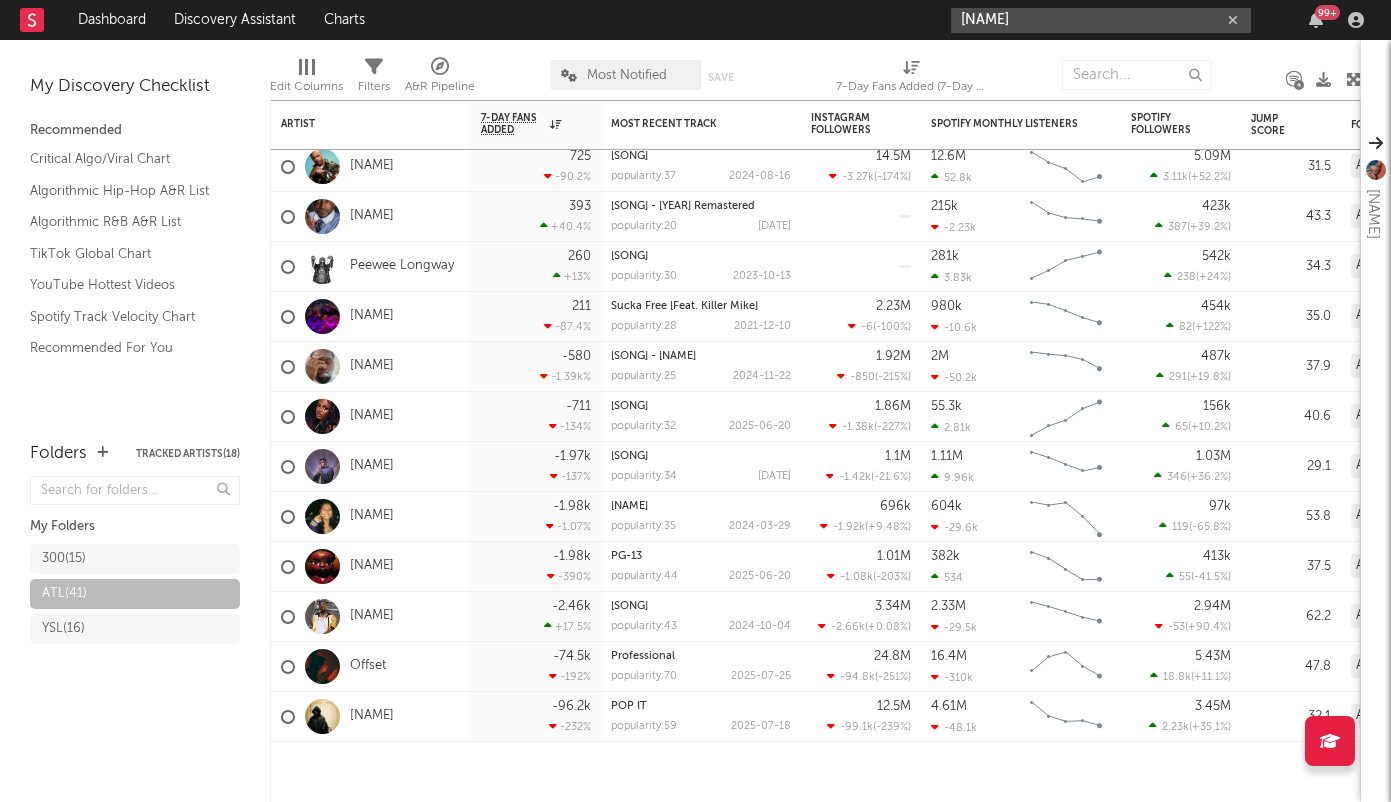 click on "[NAME]" at bounding box center (1101, 20) 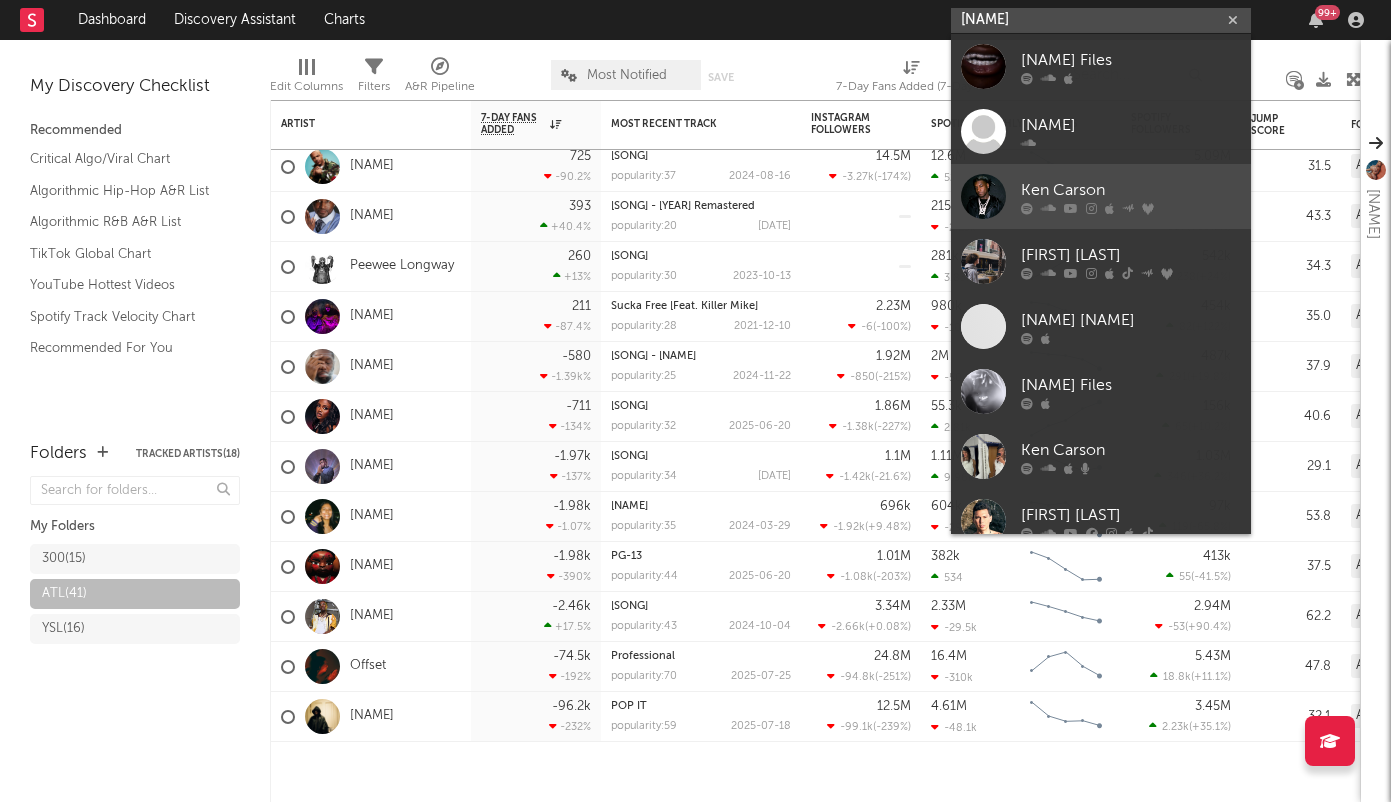 type on "[NAME]" 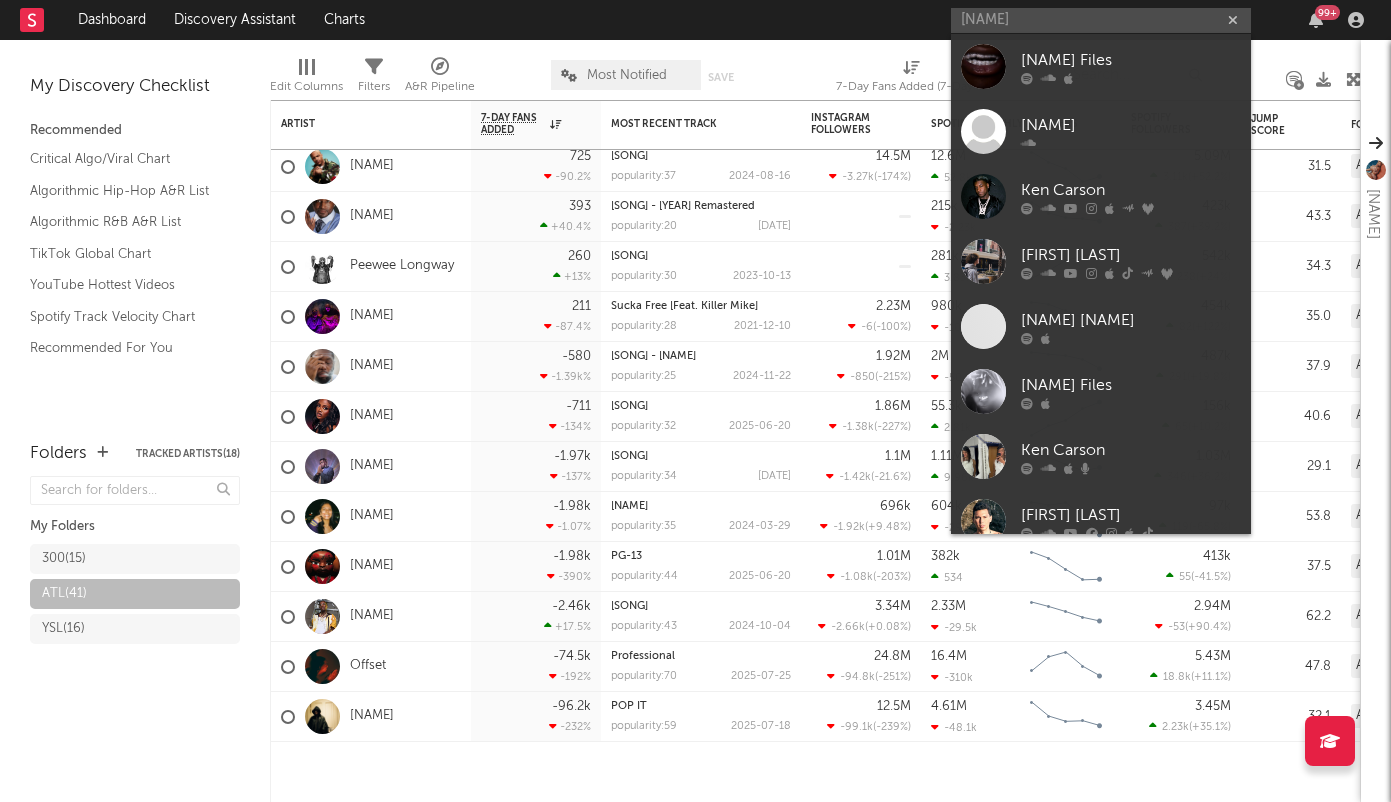 click on "Ken Carson" at bounding box center (1131, 190) 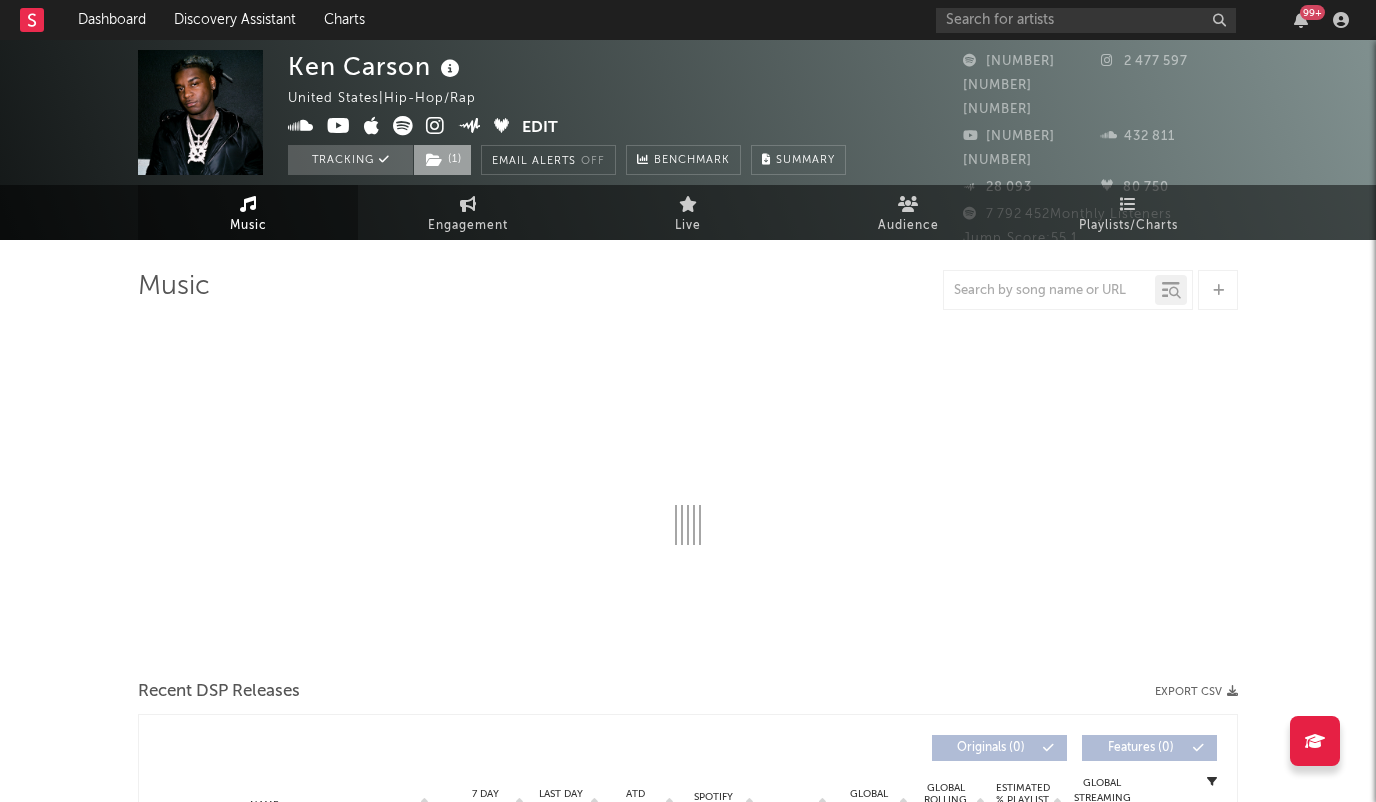 click at bounding box center [434, 160] 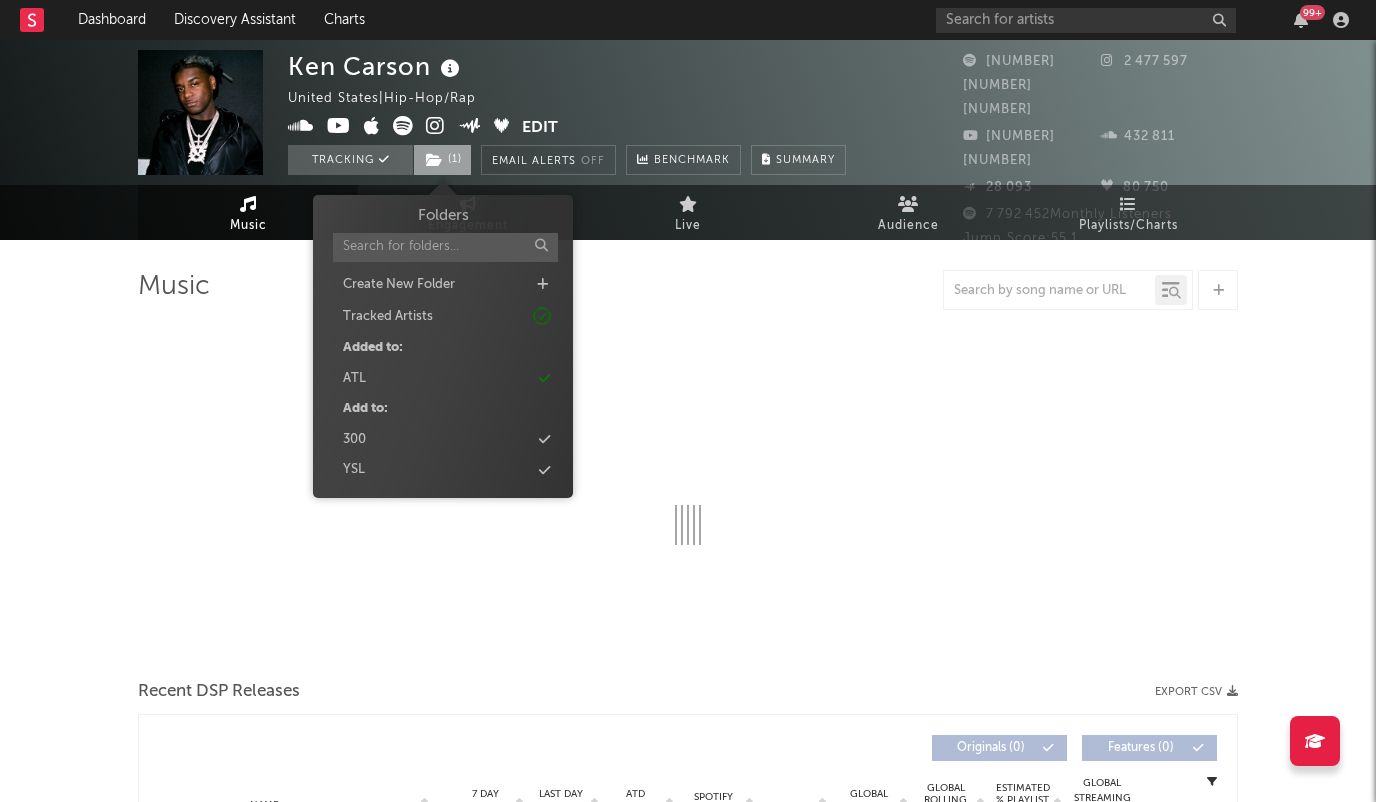 select on "6m" 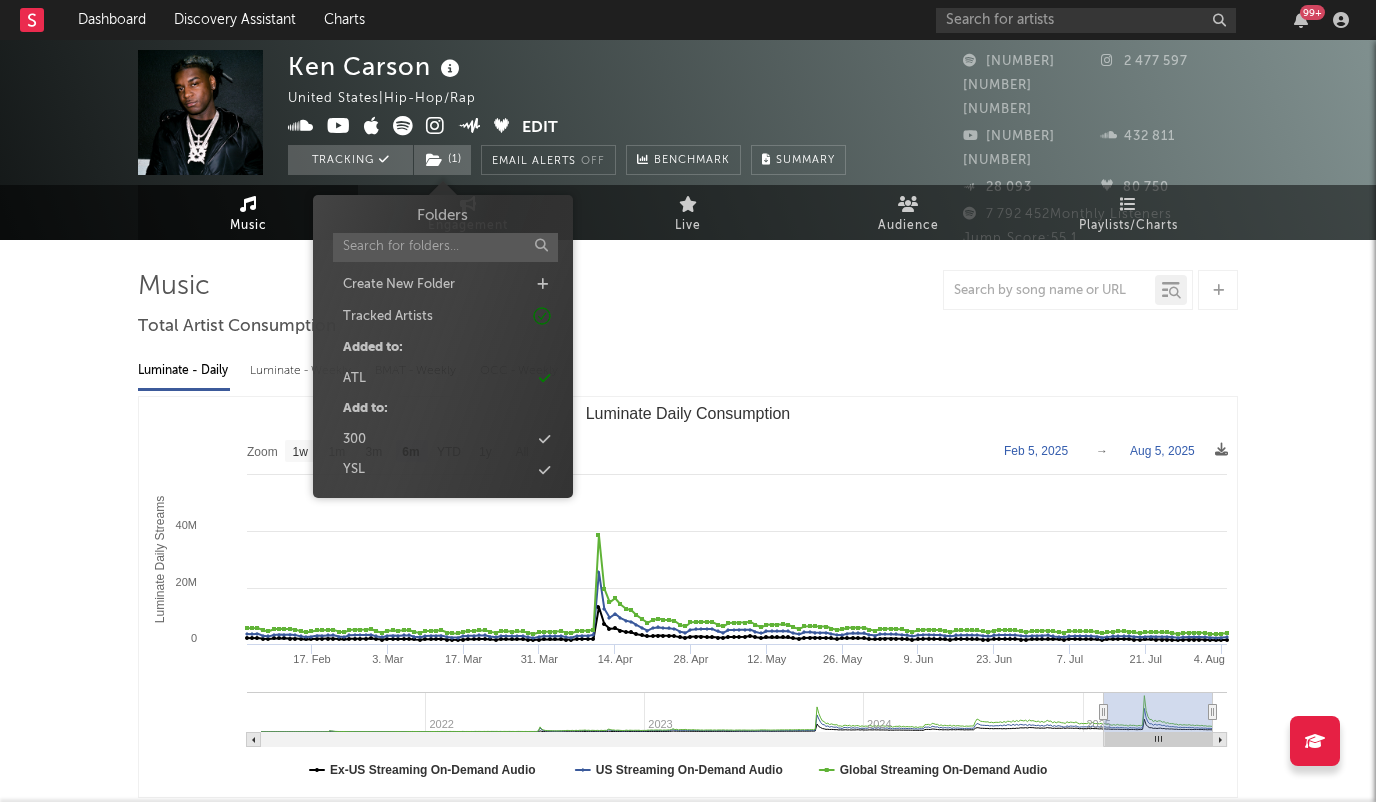 click on "[NAME] [COUNTRY]  |  Hip-Hop/Rap Edit Tracking ( 1 ) Email Alerts  Off Benchmark Summary" at bounding box center [567, 112] 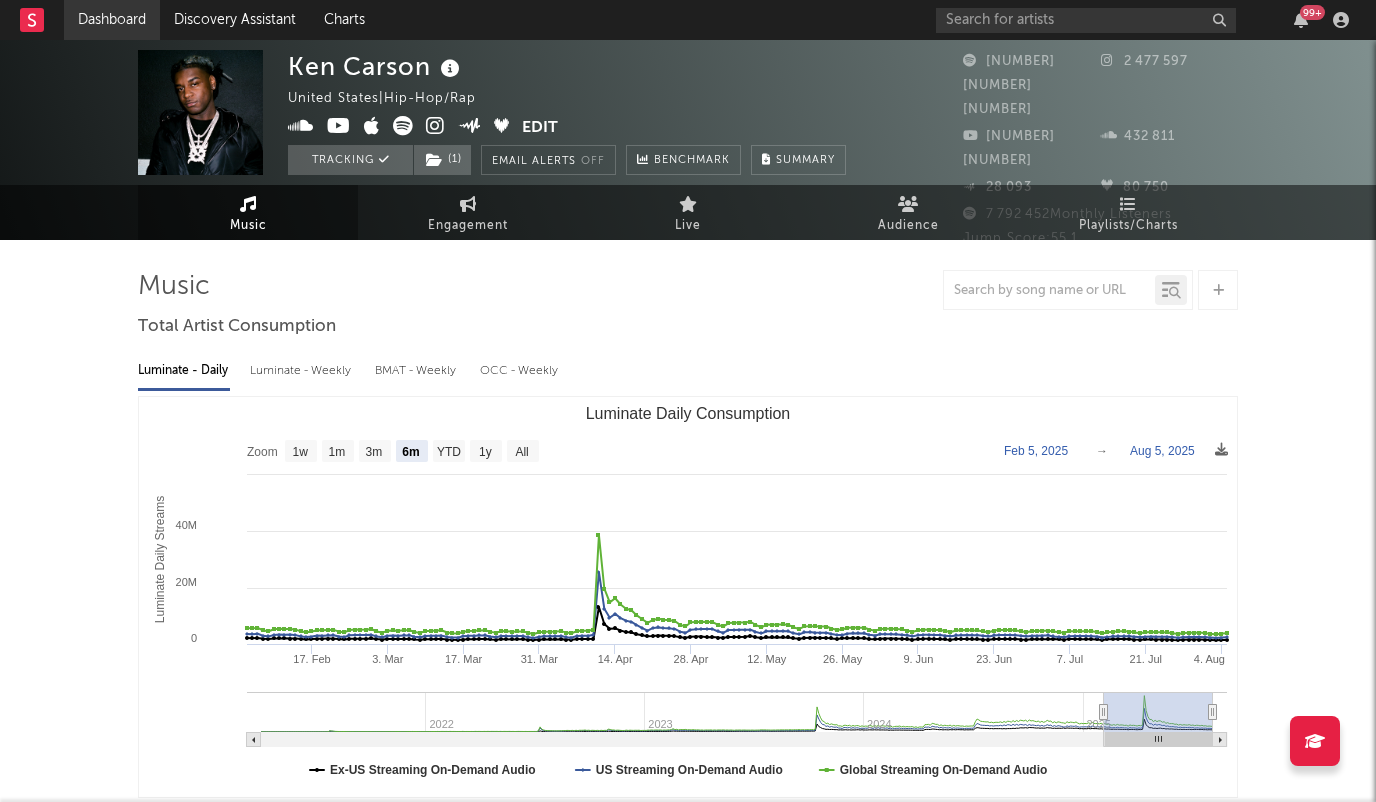 click on "Dashboard" at bounding box center [112, 20] 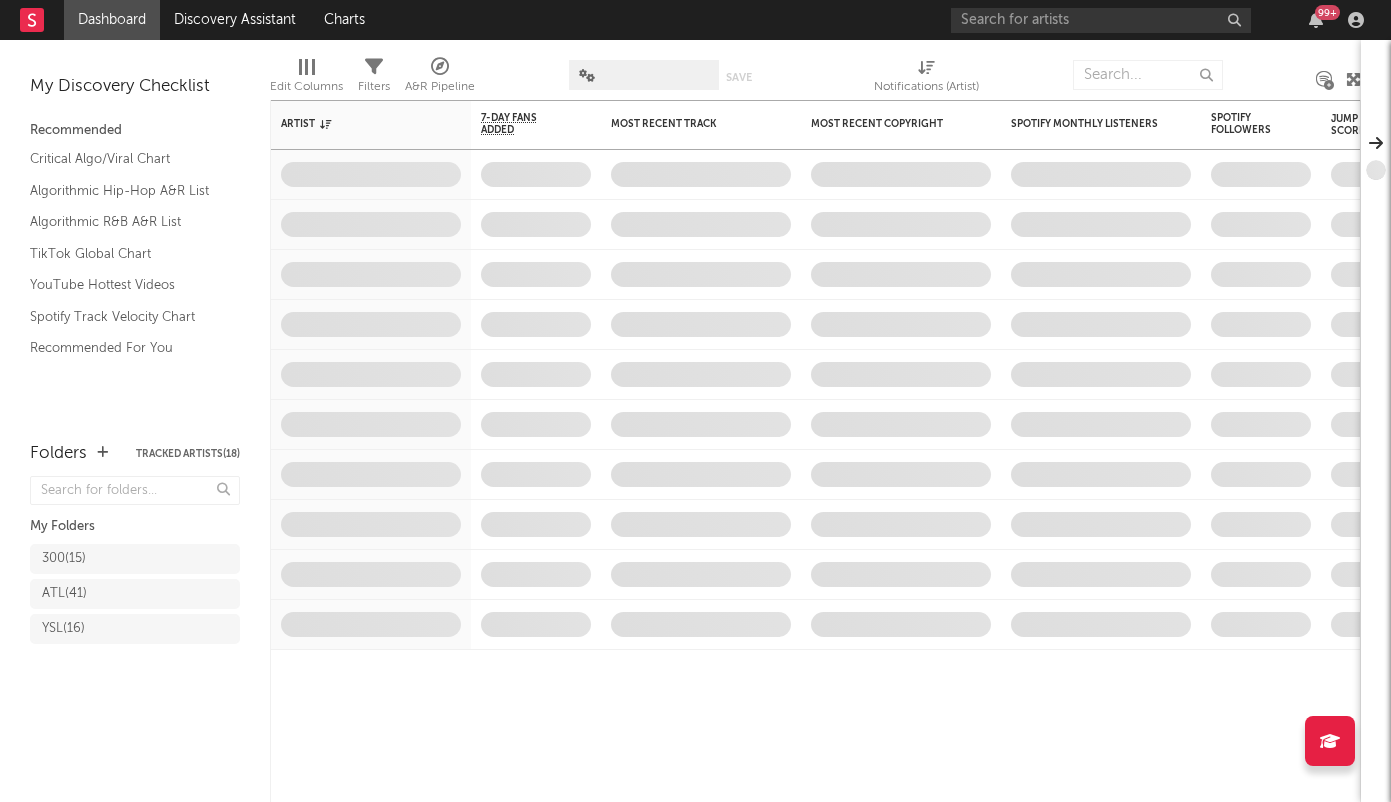 click on "ATL  ( [NUMBER] )" at bounding box center [64, 594] 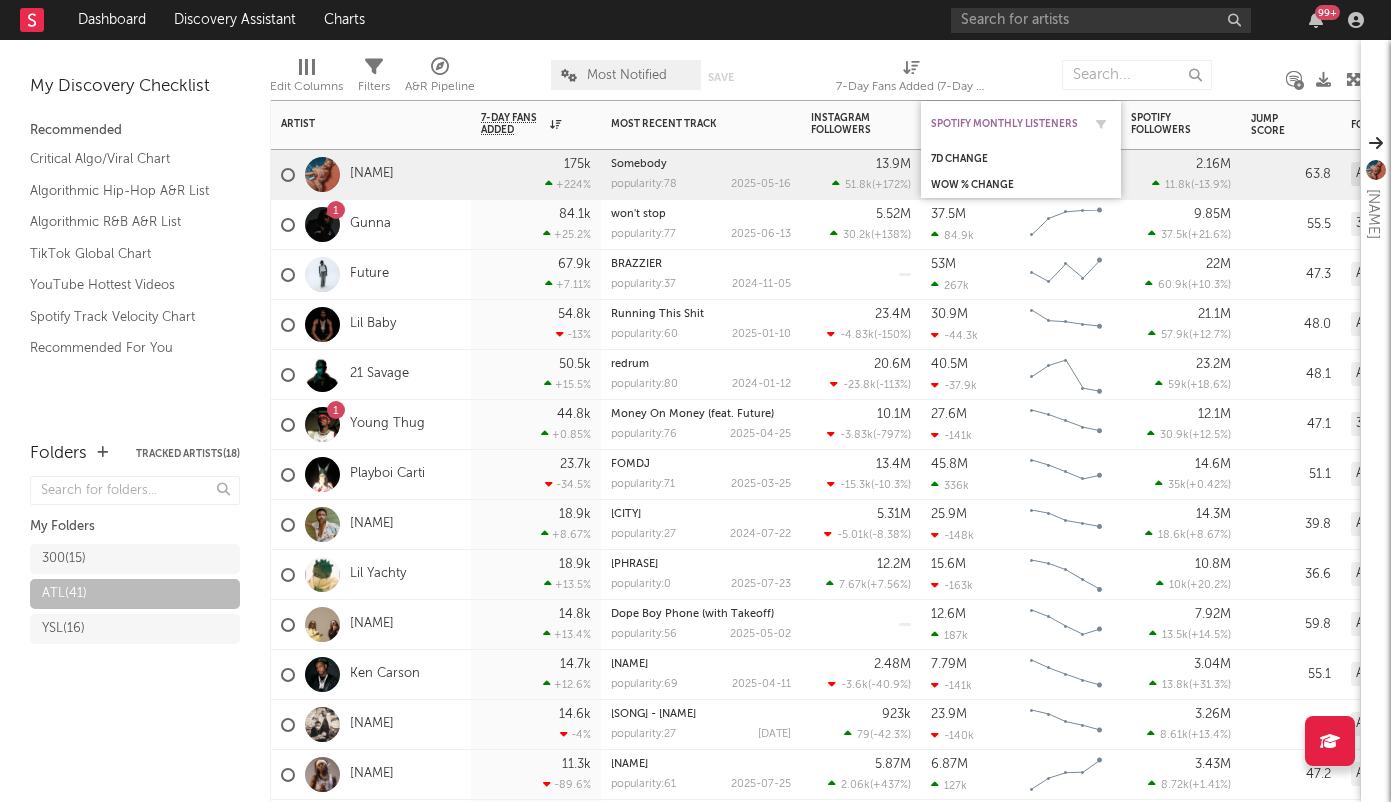 click on "Spotify Monthly Listeners" at bounding box center (1006, 124) 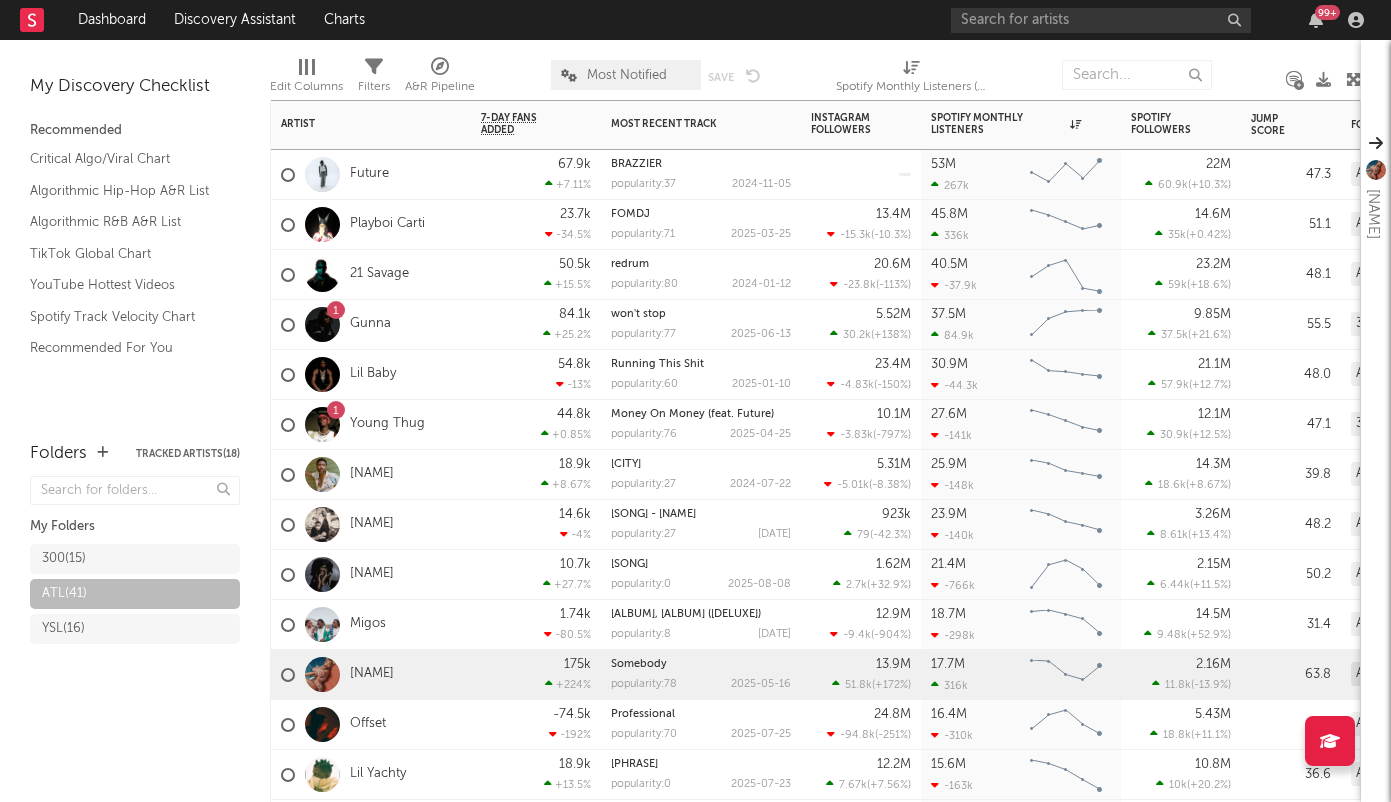 click on "Spotify Monthly Listeners (Spotify Monthly Listeners)" at bounding box center [911, 87] 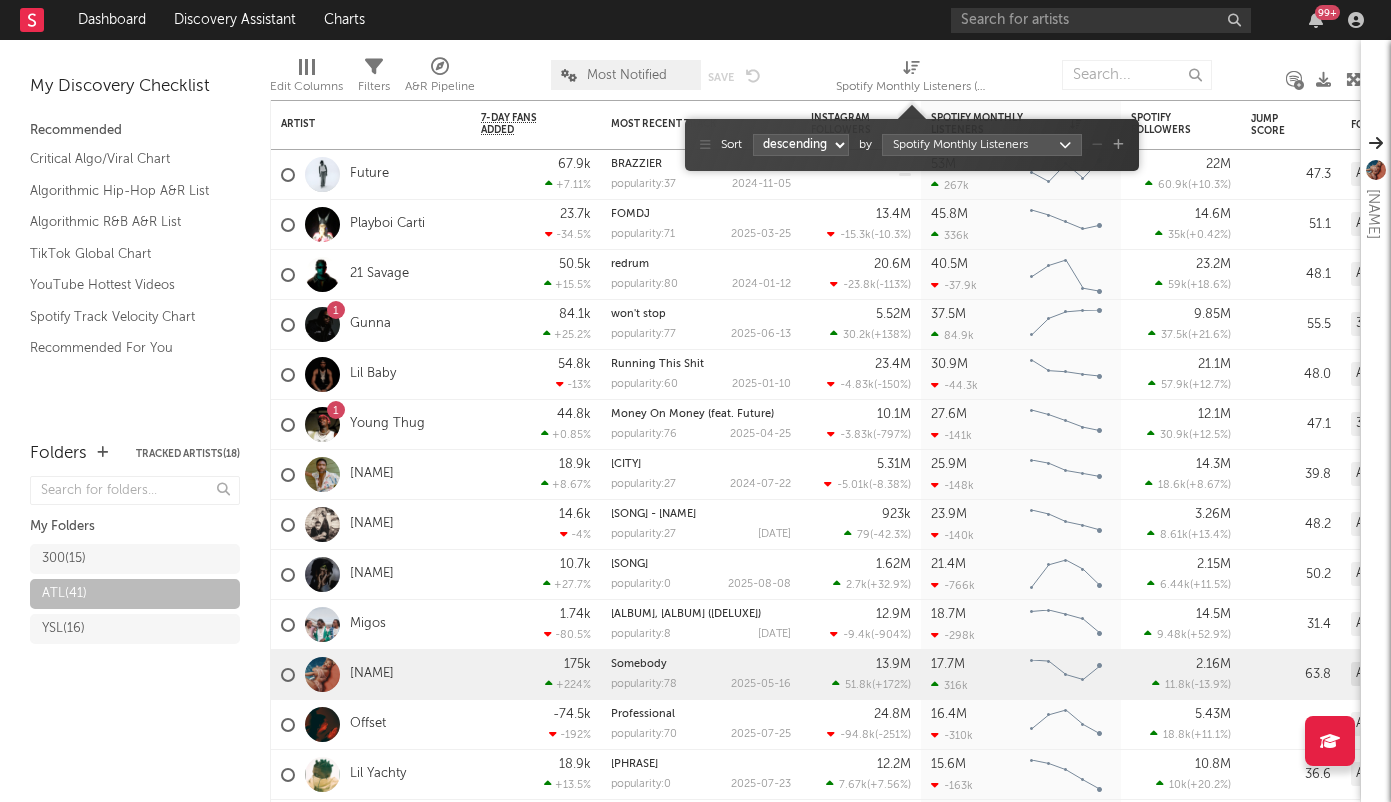 click at bounding box center [799, 75] 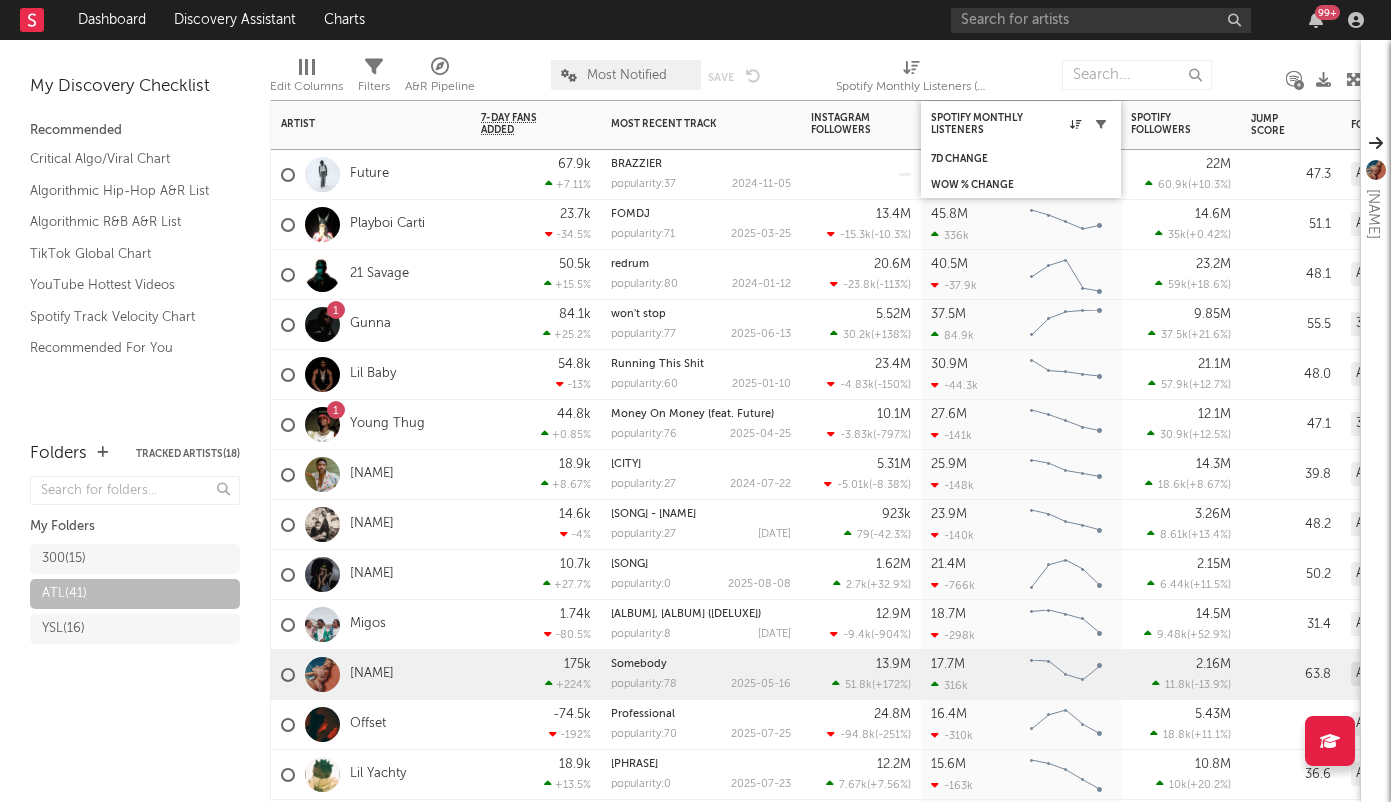 click at bounding box center [1101, 124] 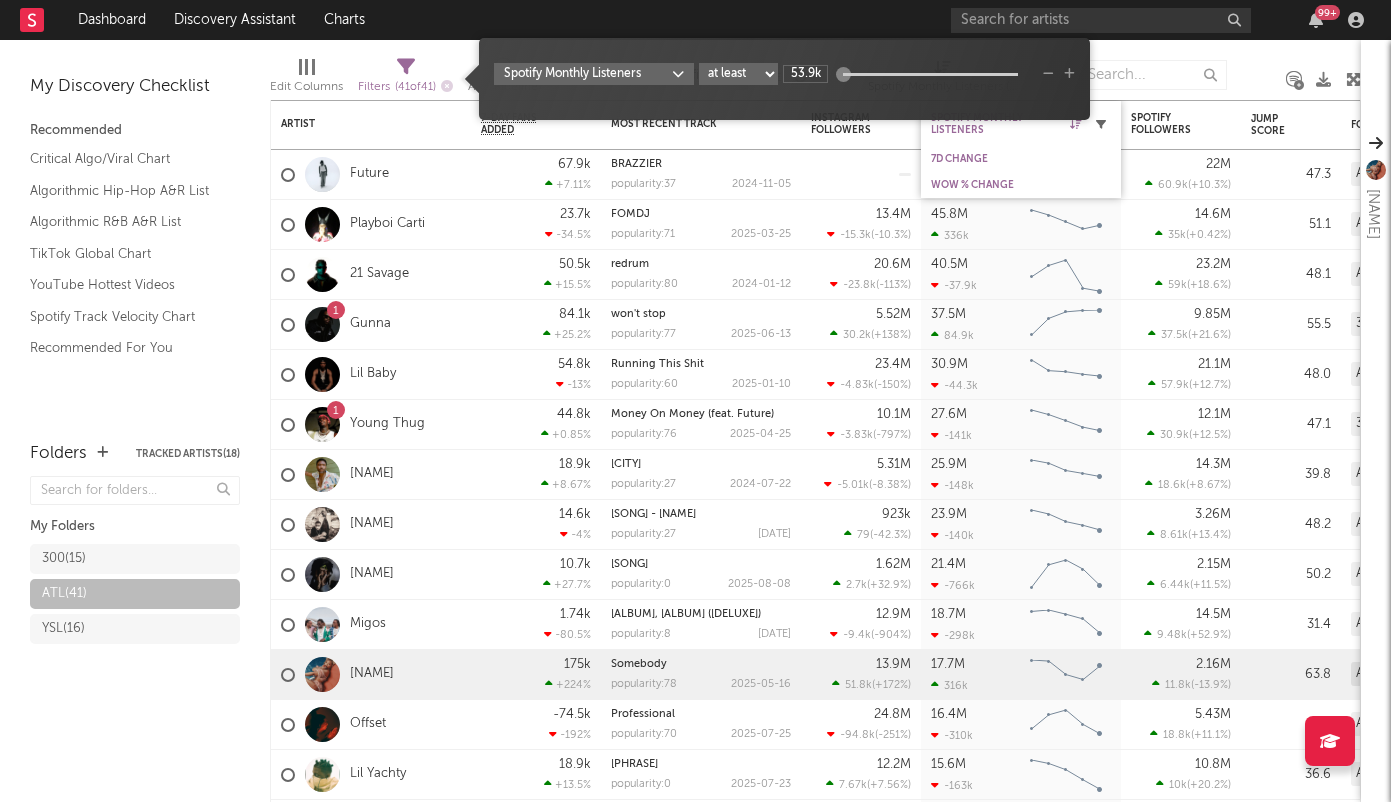 click at bounding box center (1101, 124) 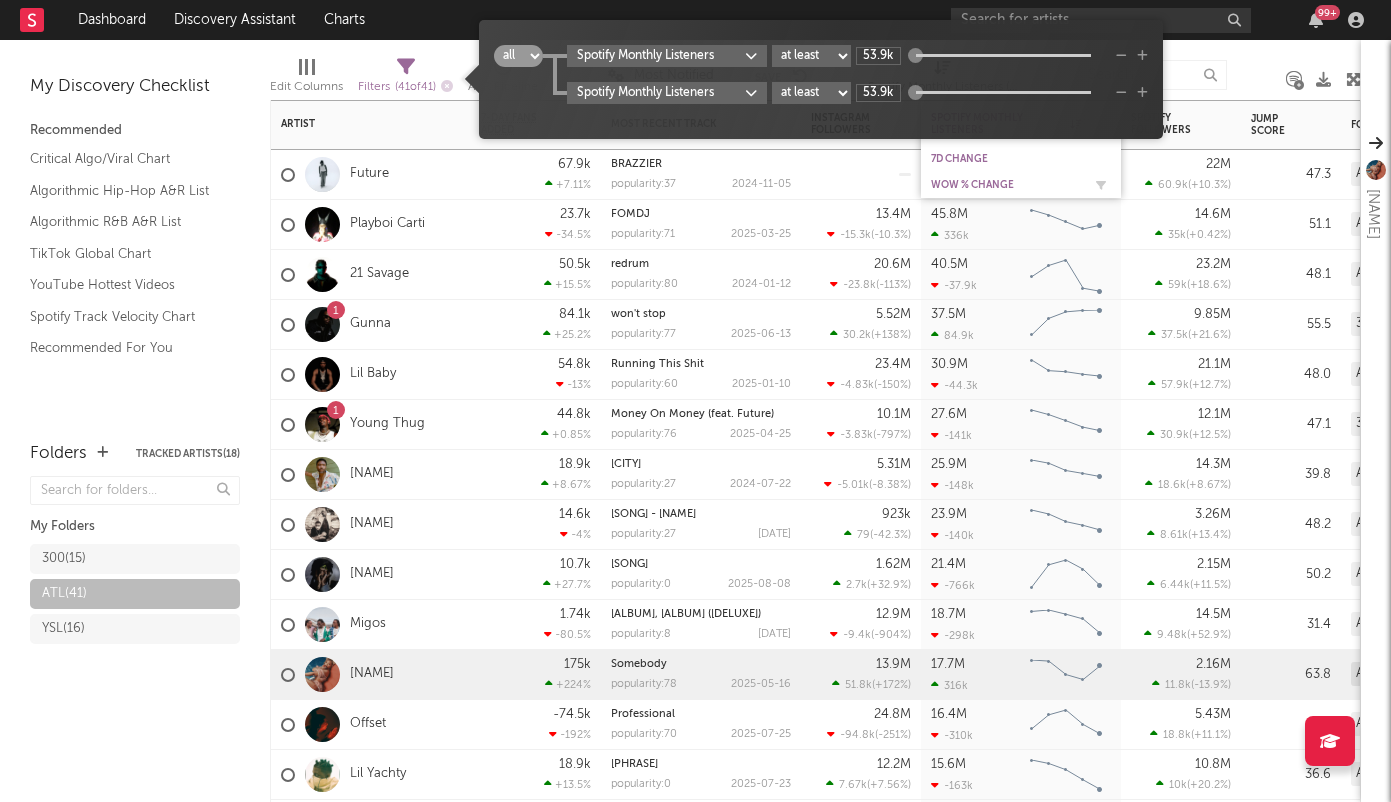 click on "WoW % Change" at bounding box center [1021, 185] 